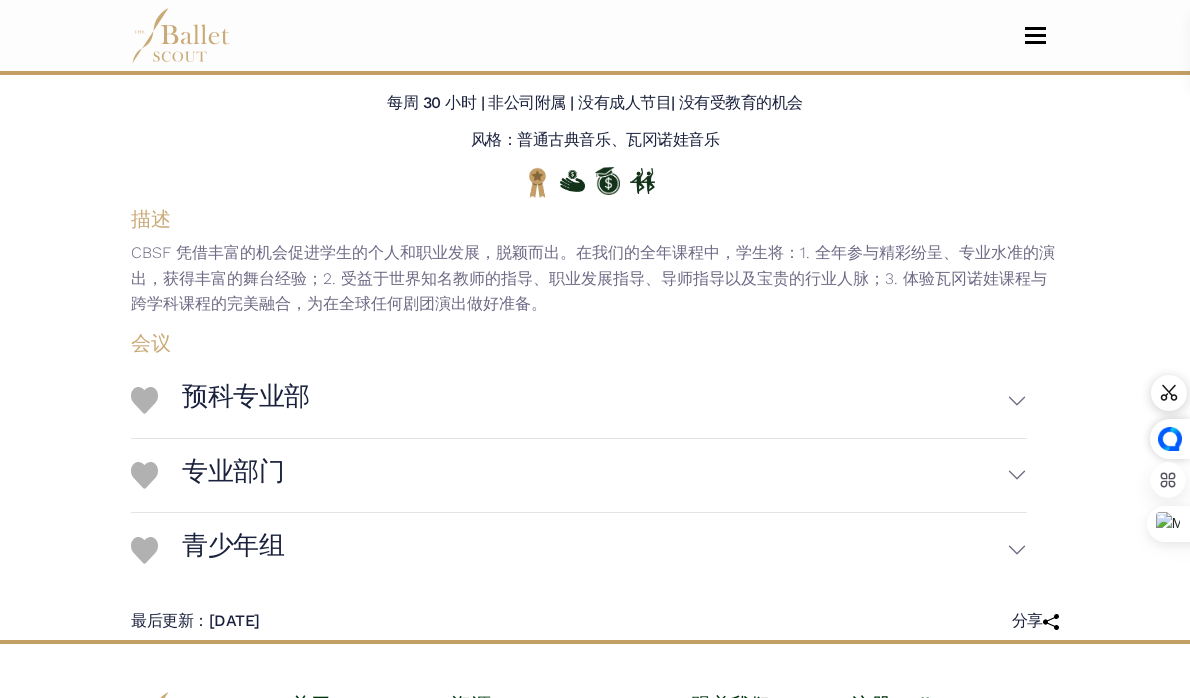 scroll, scrollTop: 171, scrollLeft: 0, axis: vertical 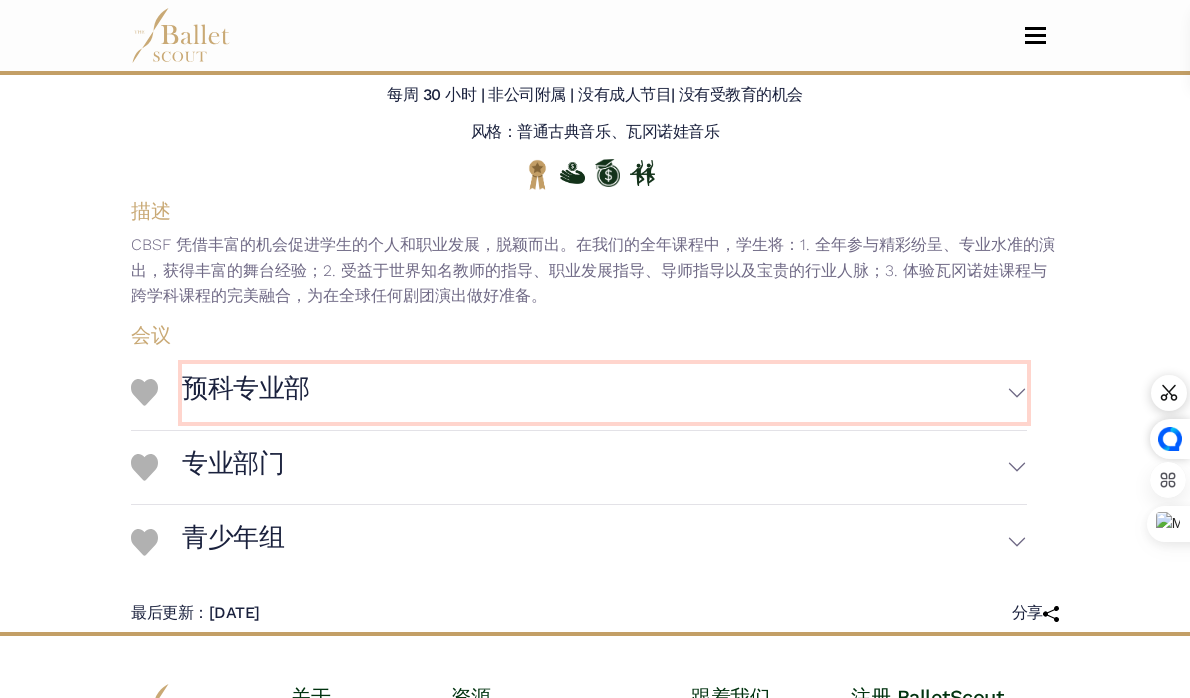 click on "预科专业部" at bounding box center (604, 393) 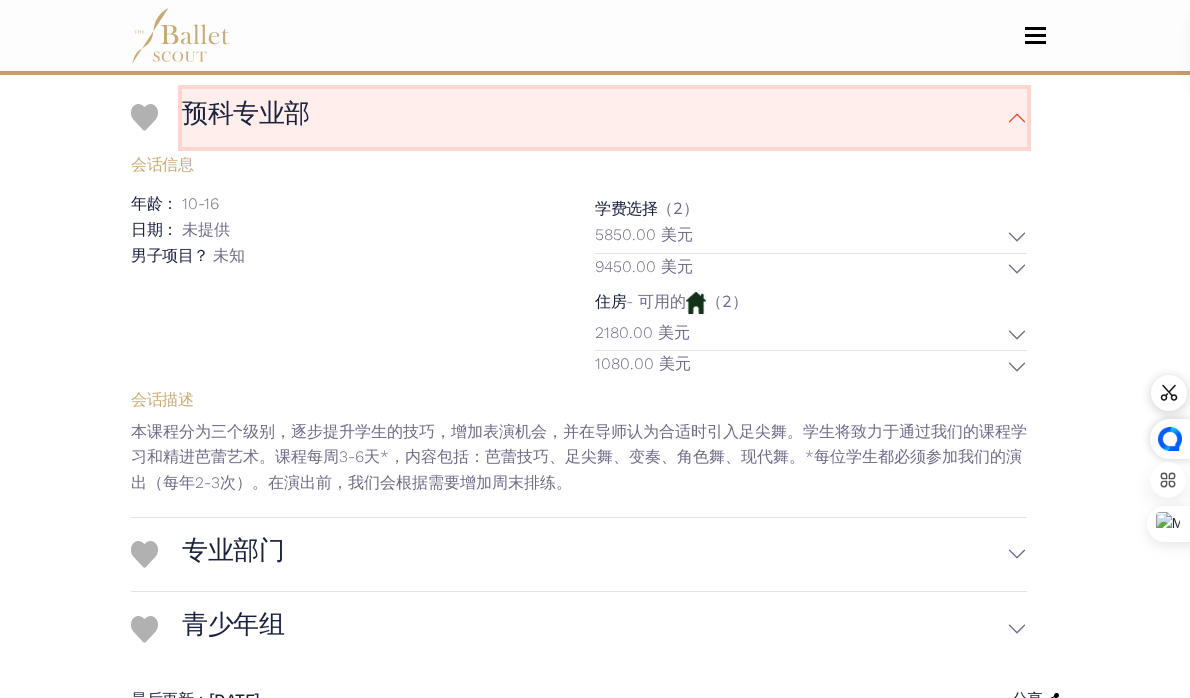 scroll, scrollTop: 459, scrollLeft: 0, axis: vertical 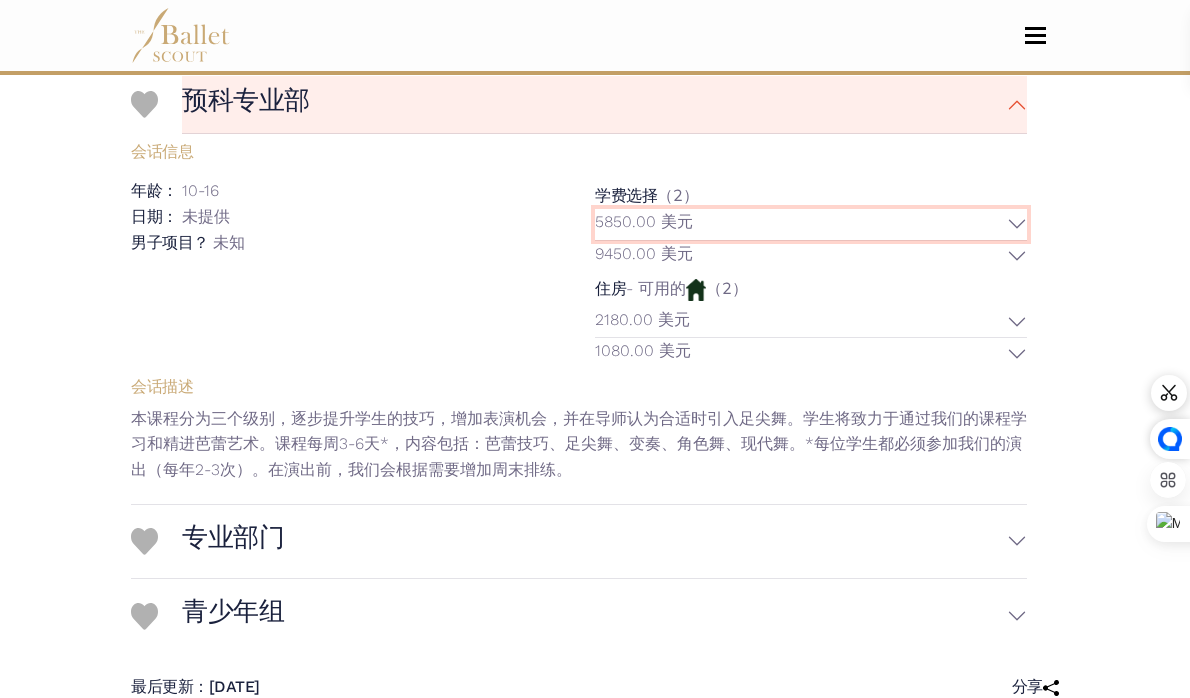 click on "5850.00 美元" at bounding box center (811, 224) 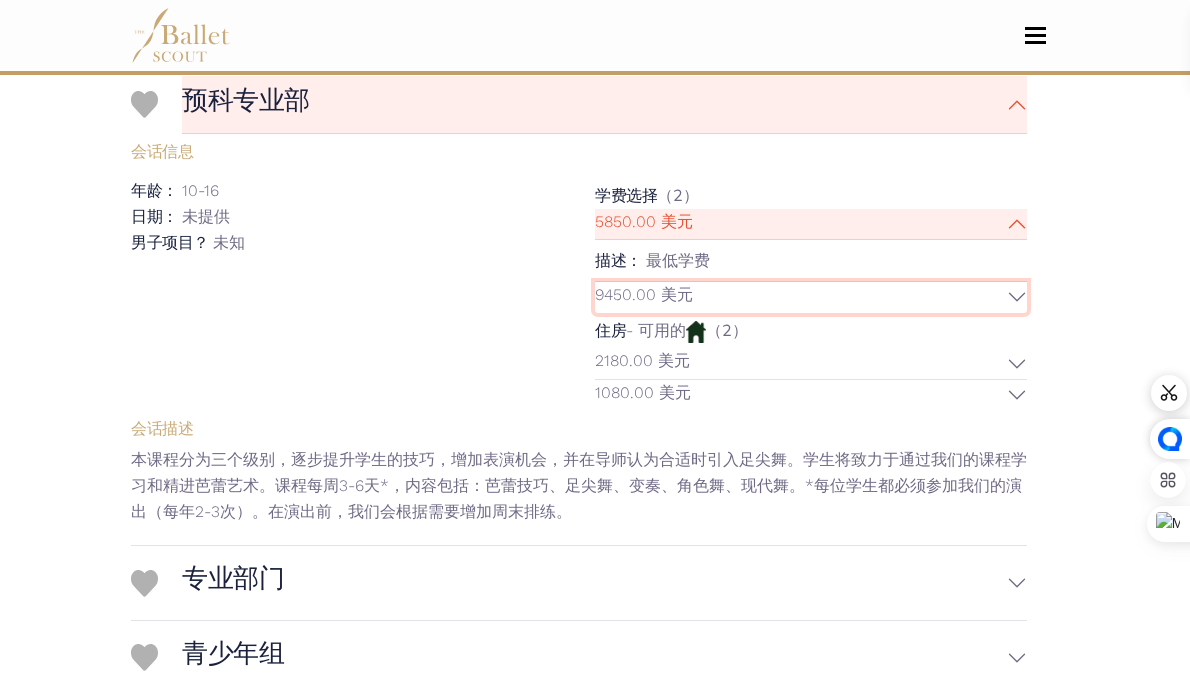 click on "9450.00 美元" at bounding box center (811, 297) 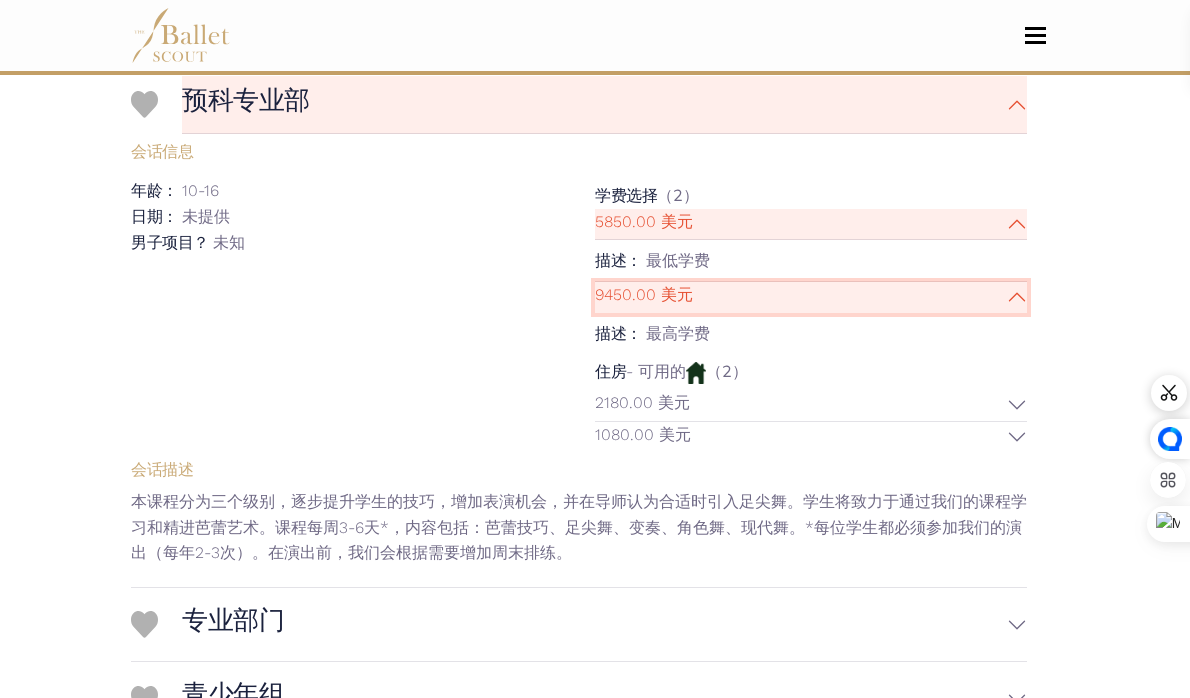 click on "9450.00 美元" at bounding box center [811, 297] 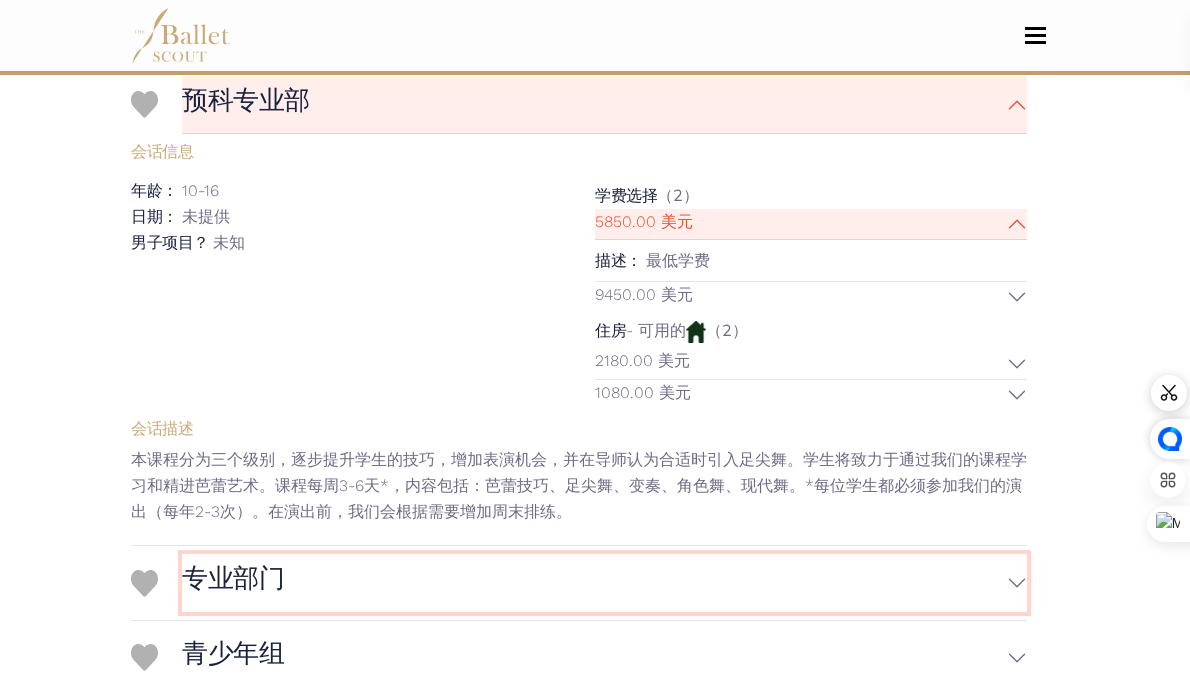 click on "专业部门" at bounding box center (604, 583) 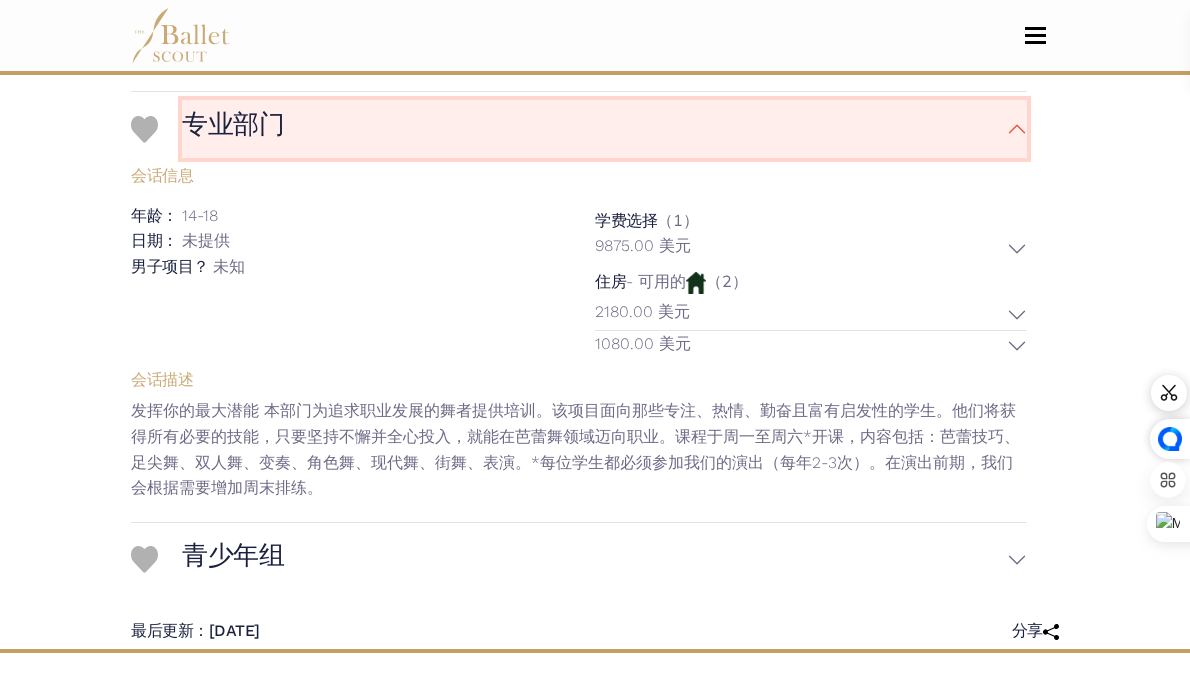 scroll, scrollTop: 909, scrollLeft: 0, axis: vertical 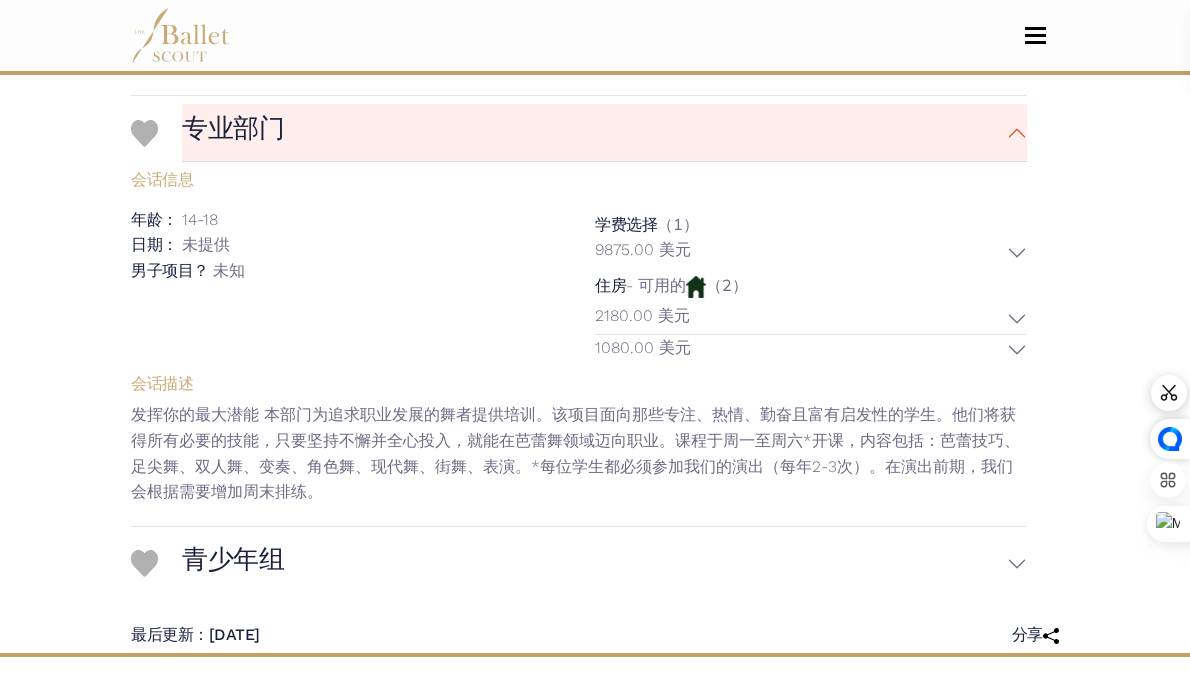 click on "青少年组
会话信息
年龄：
10-14
日期： 学费选择" at bounding box center [579, 564] 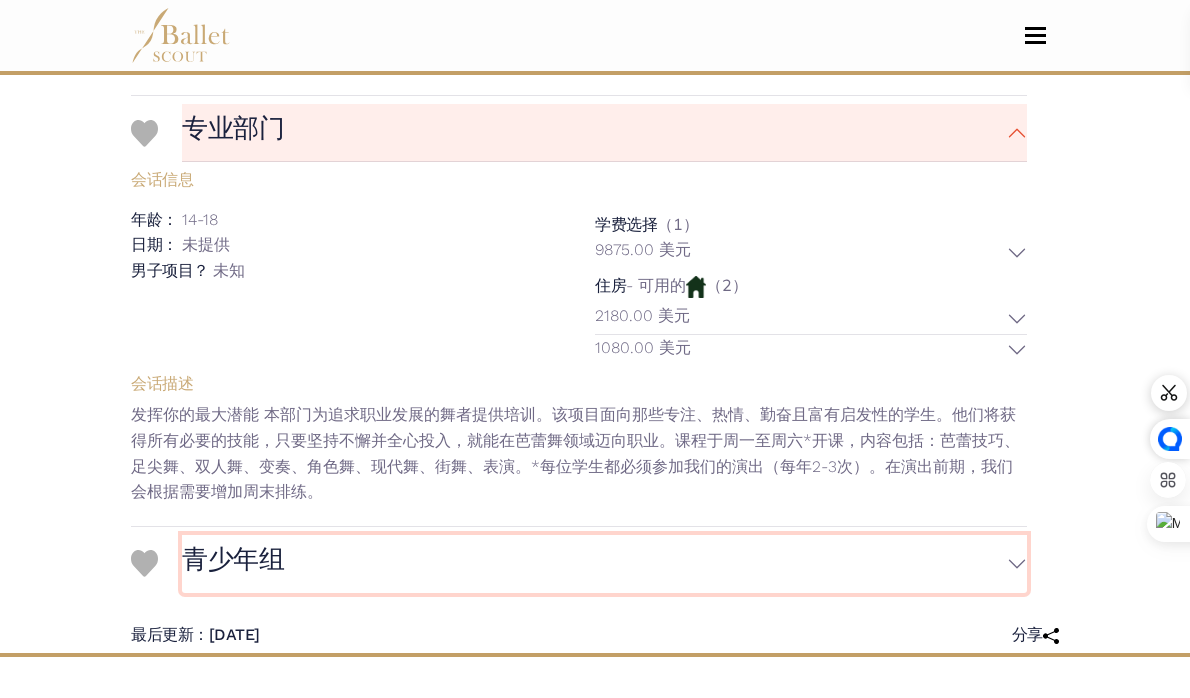 click on "青少年组" at bounding box center [604, 564] 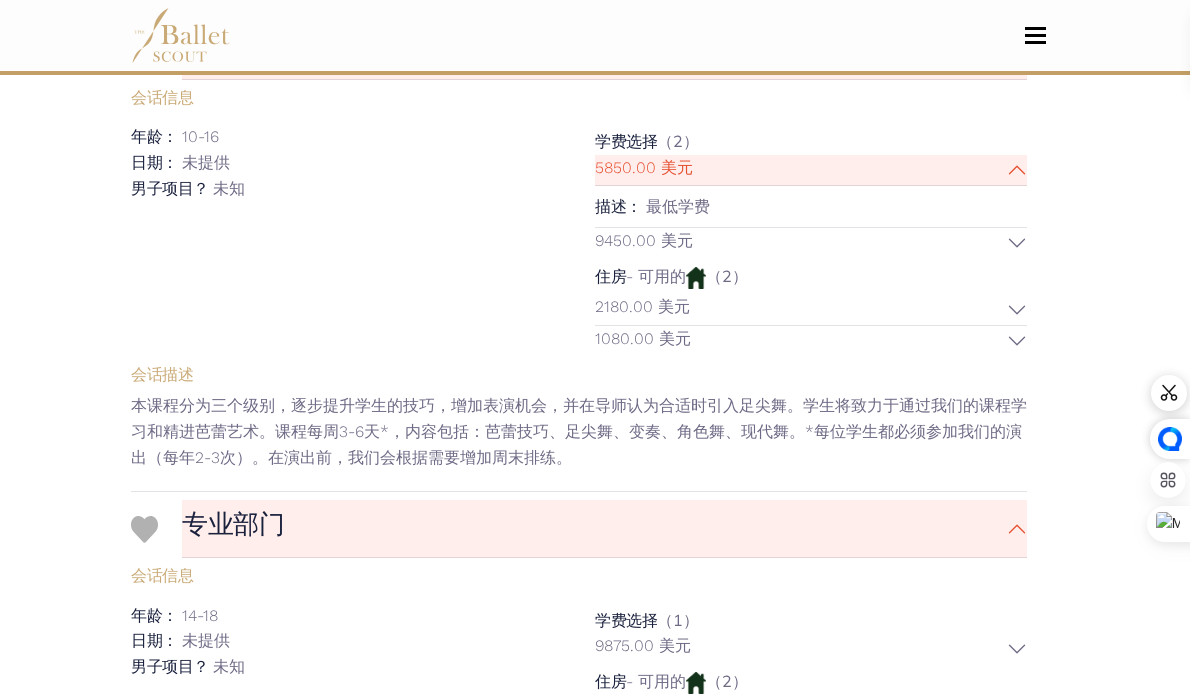 scroll, scrollTop: 545, scrollLeft: 0, axis: vertical 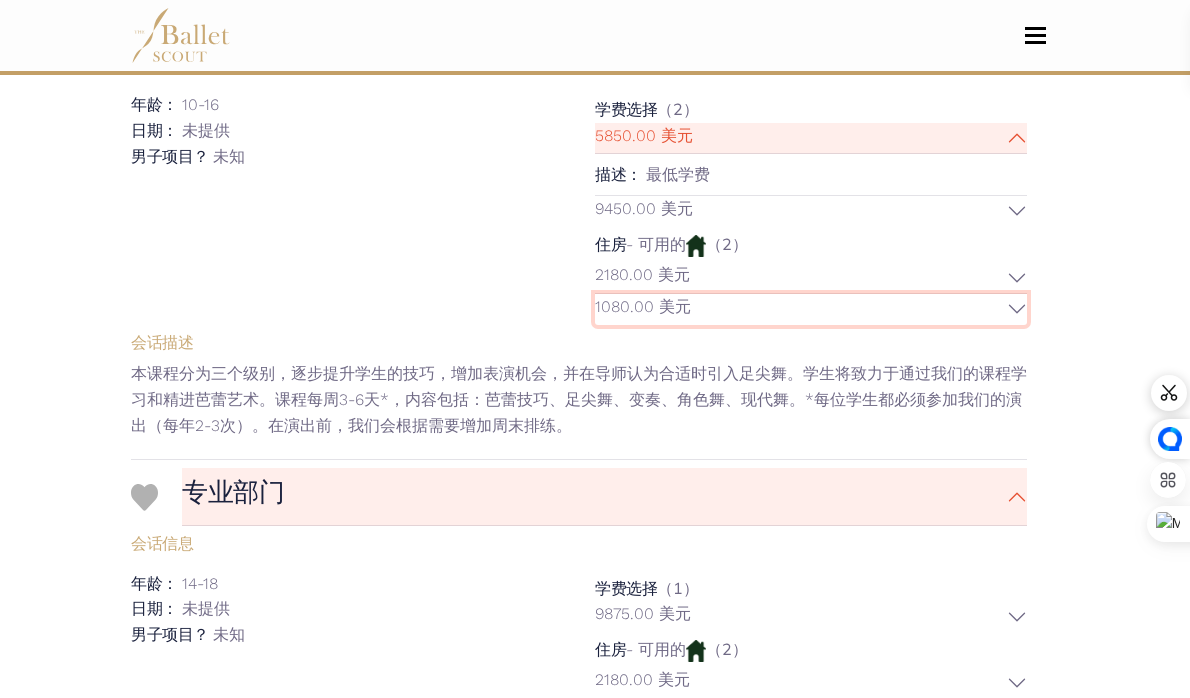 click on "1080.00 美元" at bounding box center [643, 306] 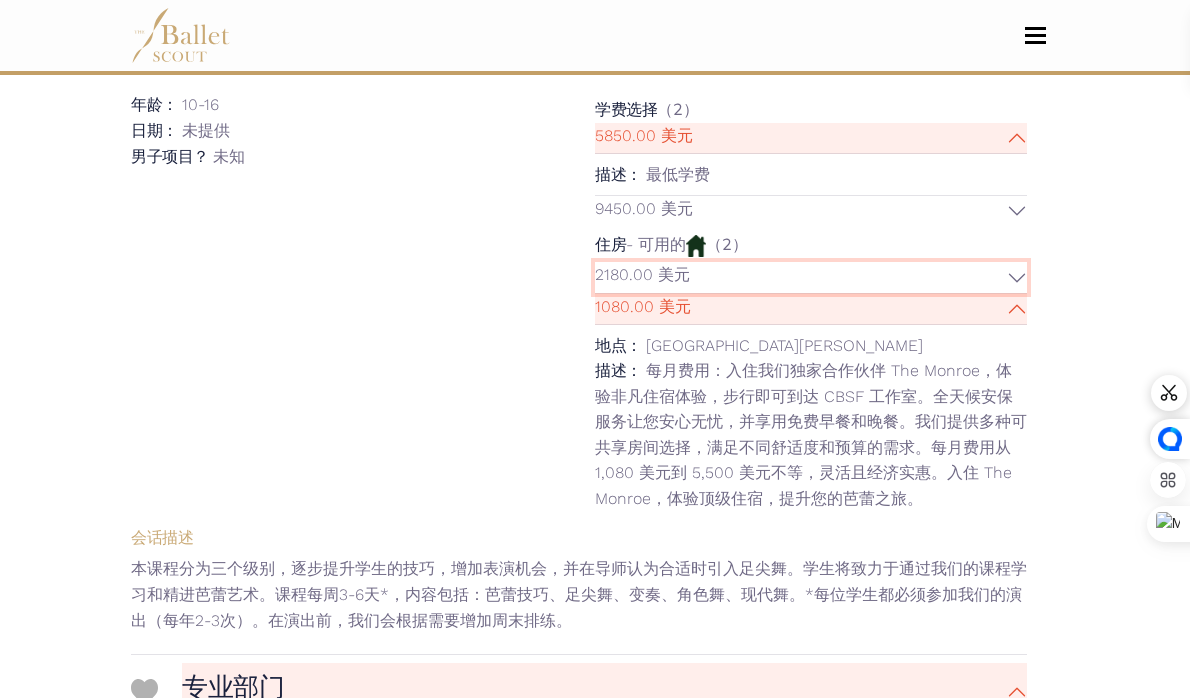 click on "2180.00 美元" at bounding box center [642, 274] 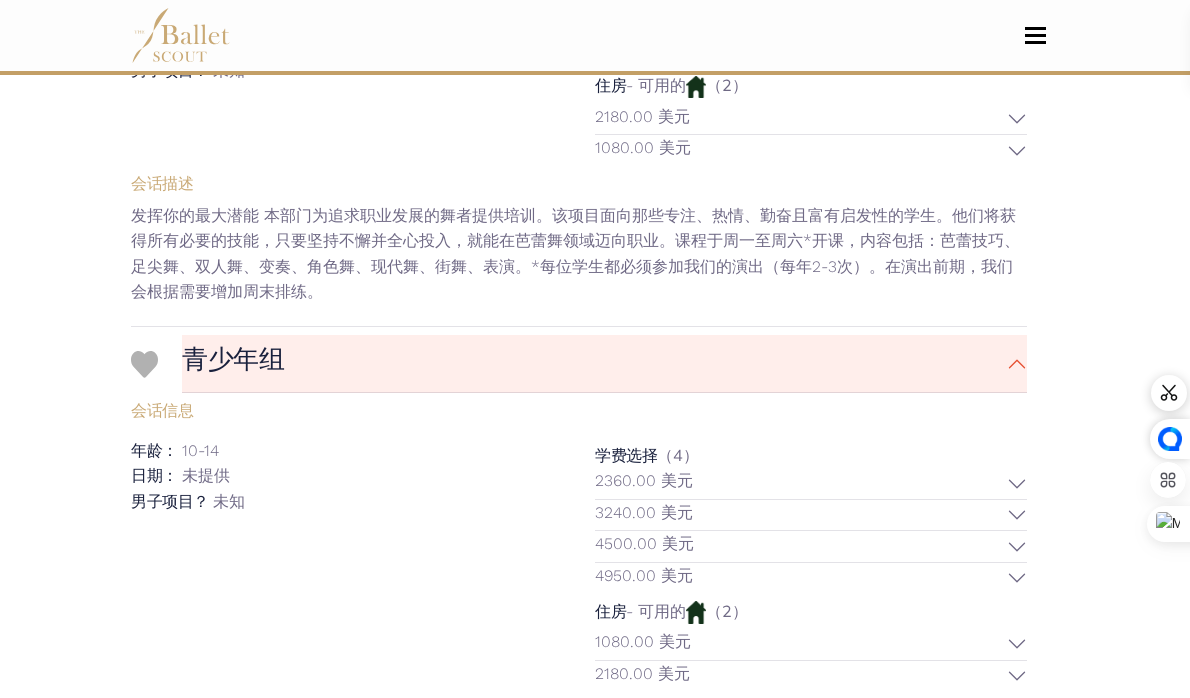 scroll, scrollTop: 1875, scrollLeft: 0, axis: vertical 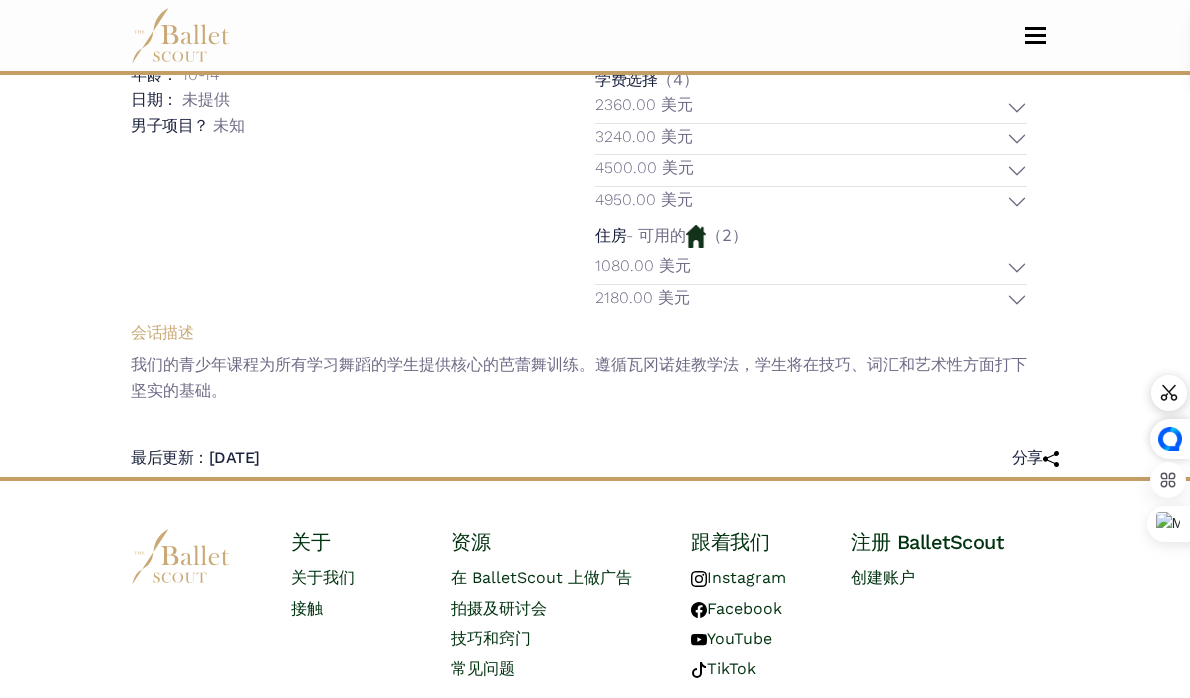 click at bounding box center (181, 556) 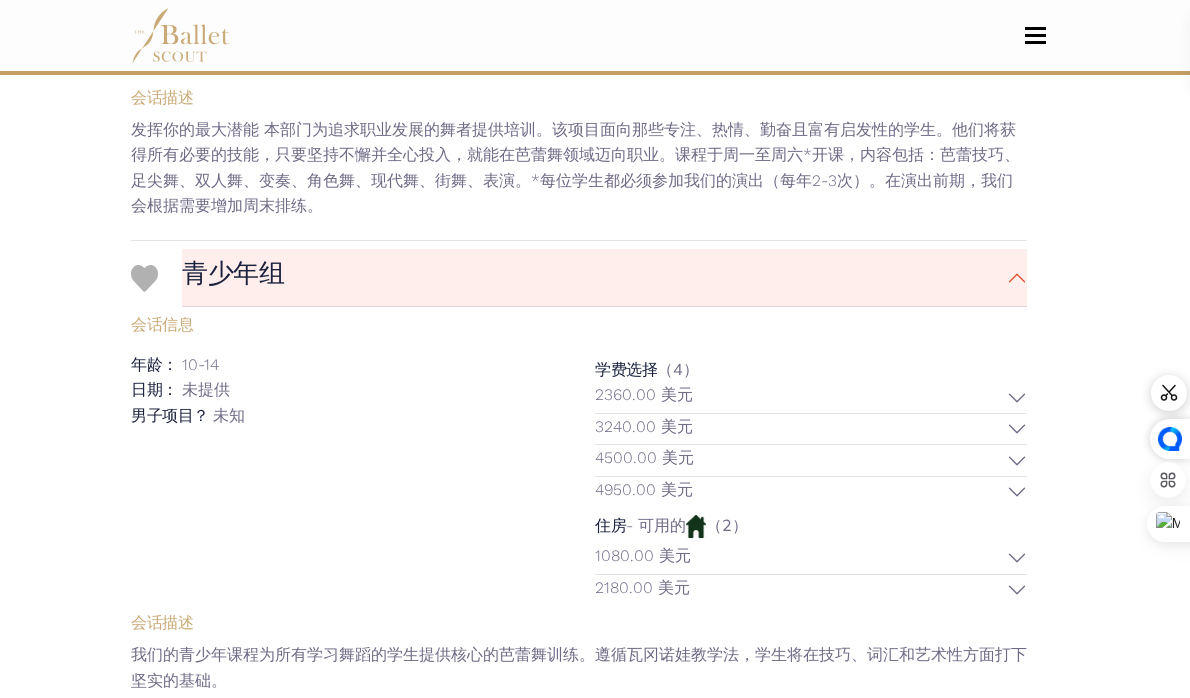 scroll, scrollTop: 1210, scrollLeft: 0, axis: vertical 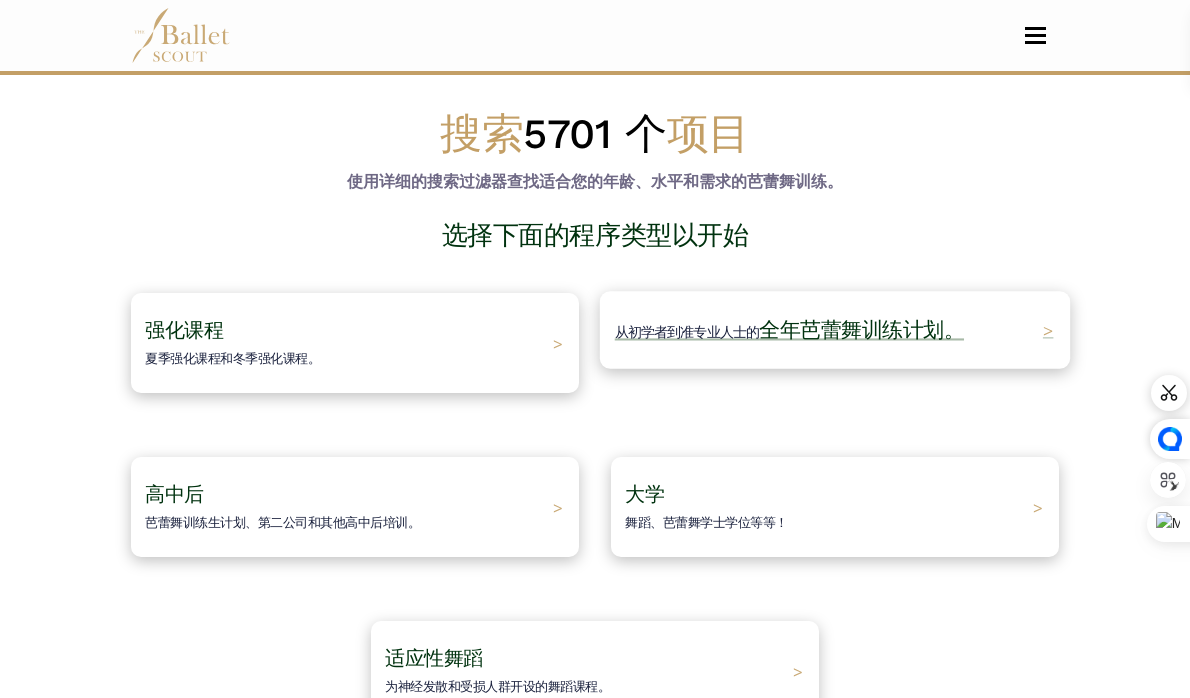 click on "从初学者到准专业人士的 全年芭蕾舞训练计划。
>" at bounding box center [835, 330] 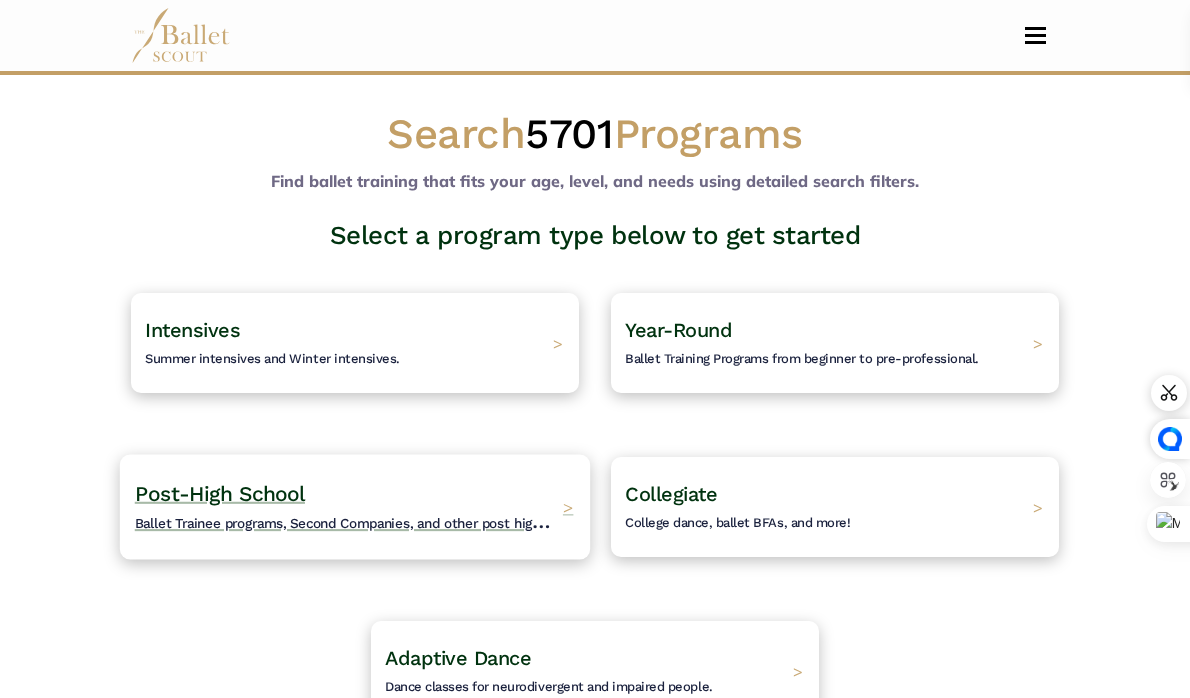 click on "Ballet Trainee programs, Second Companies, and other post high-school training." at bounding box center (389, 520) 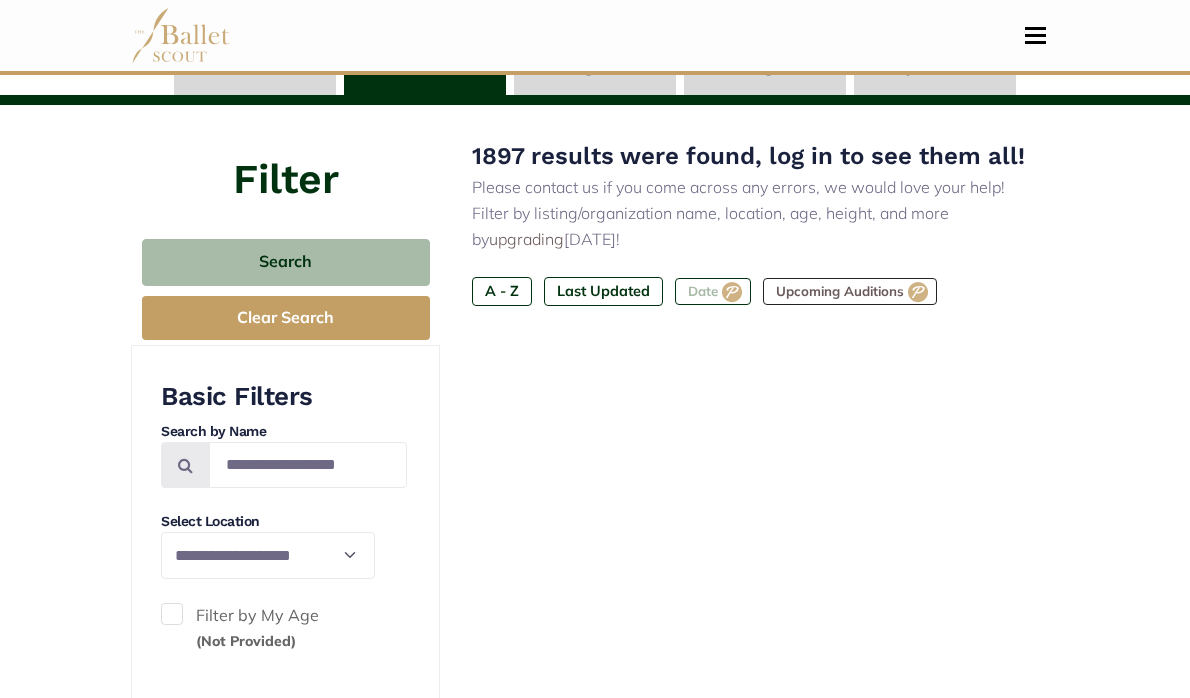 scroll, scrollTop: 180, scrollLeft: 0, axis: vertical 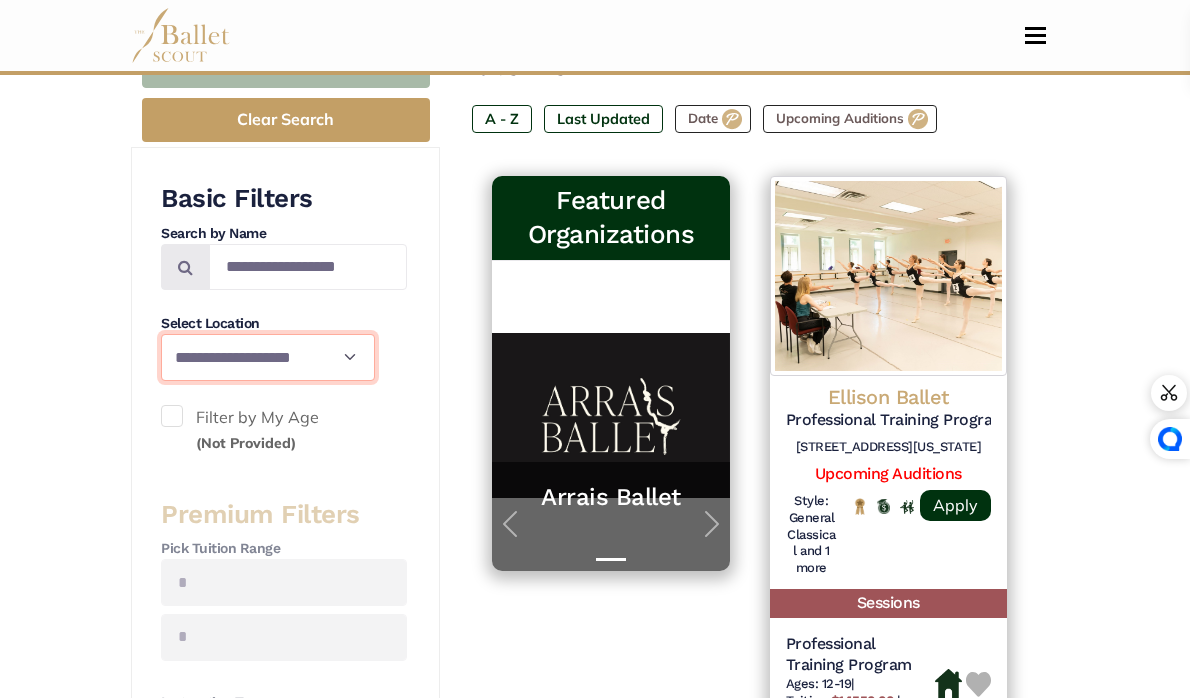 click on "**********" at bounding box center (268, 357) 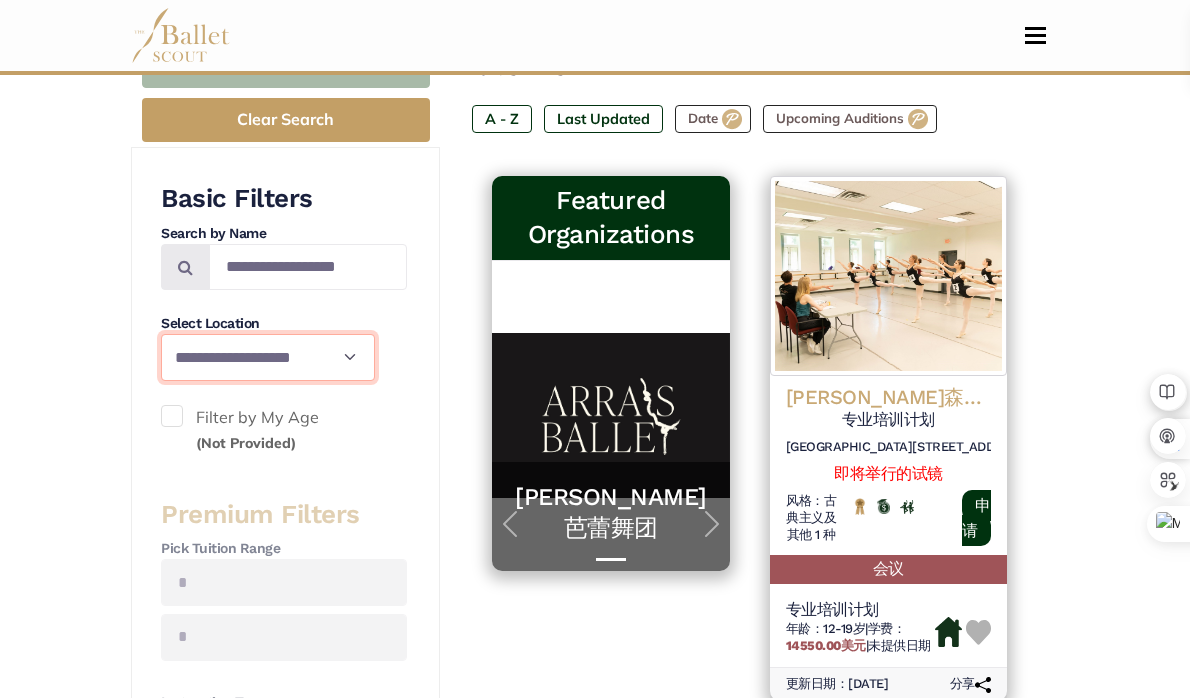 scroll, scrollTop: 365, scrollLeft: 0, axis: vertical 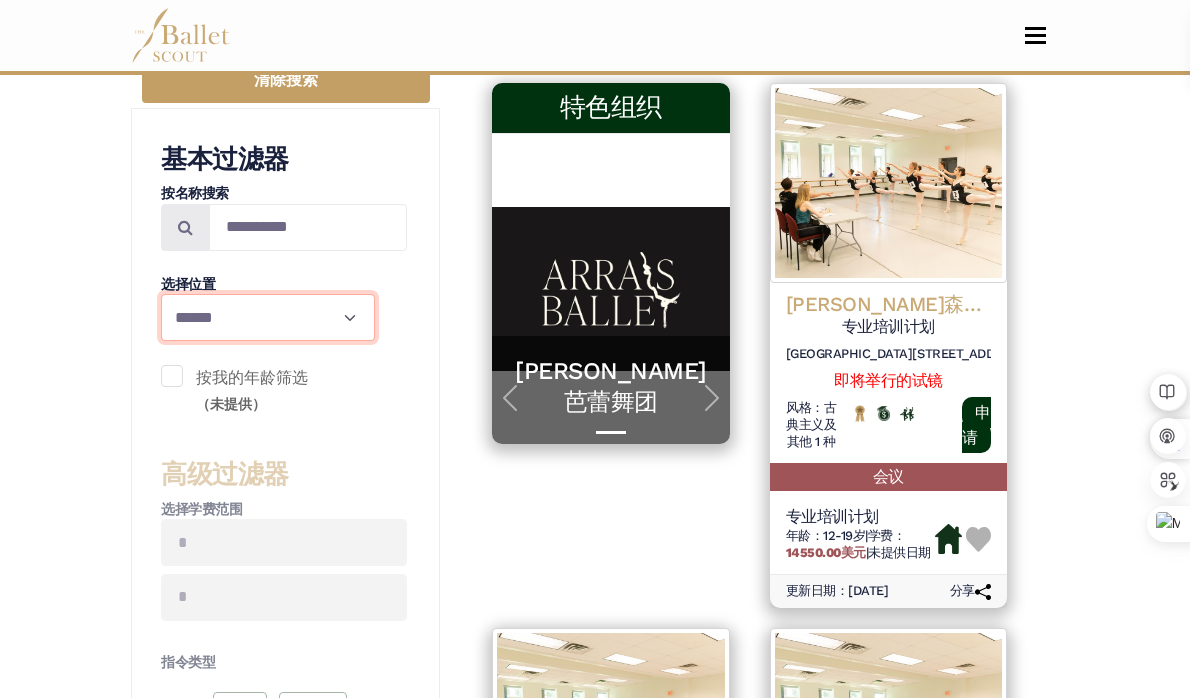 select on "**" 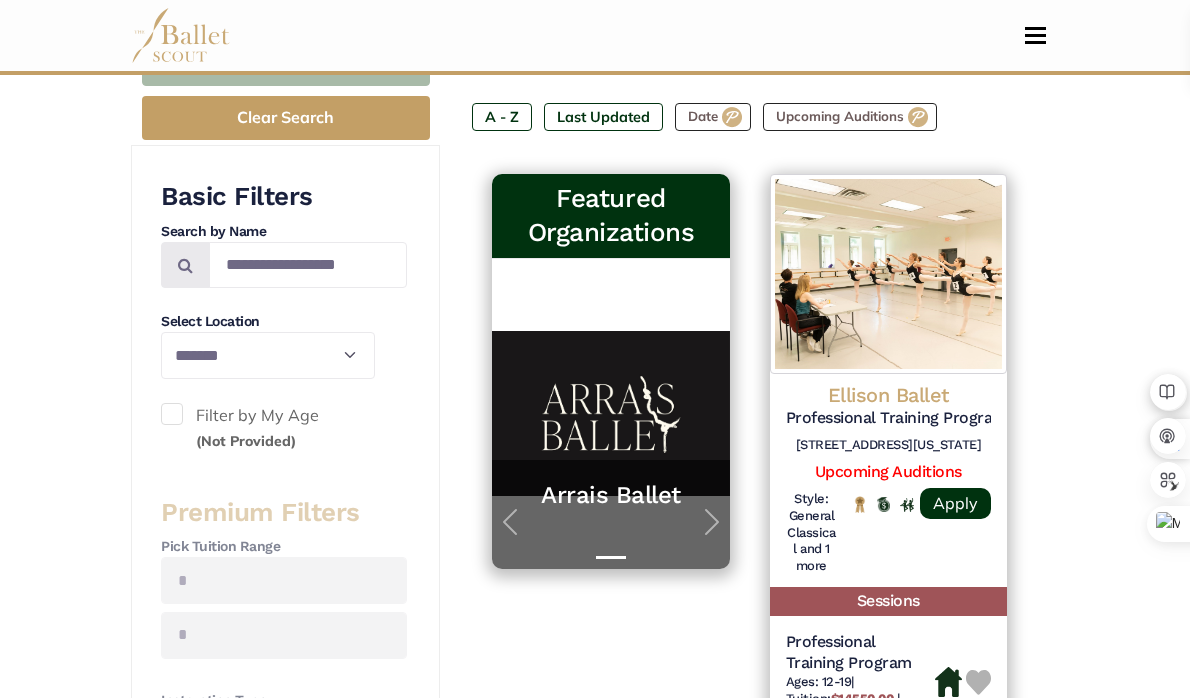 scroll, scrollTop: 363, scrollLeft: 0, axis: vertical 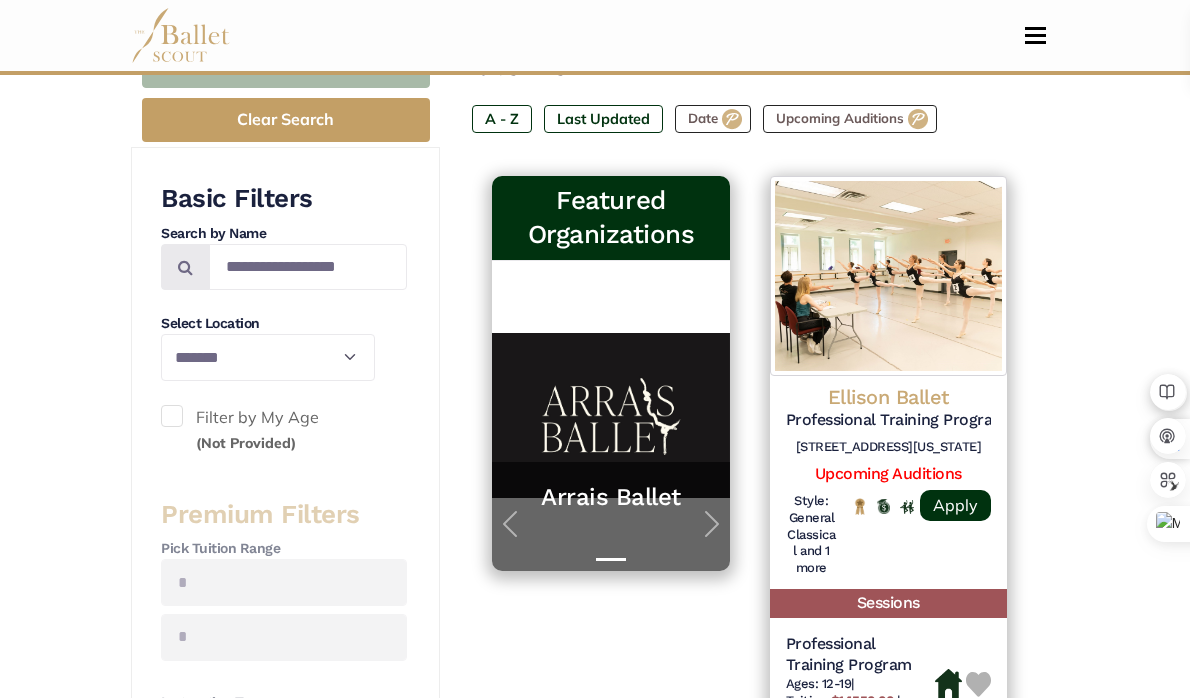 click on "Featured Organizations
Arrais Ballet
Train with World-Class Faculty at Arrais Ballet Summer Intensive!  This summer, elevate your training with Arrais Ballet and renowned faculty from Dutch National Ballet, English National Ballet, The Royal Ballet, and more! Refine your technique with master instructors, immerse yourself in world-class coaching, train in an elite pre-professional setting. Whether you’re looking to strengthen your artistry or prepare for the professional stage, this intensive experience is designed to push your potential.
Arrais Ballet
Next" at bounding box center [610, 474] 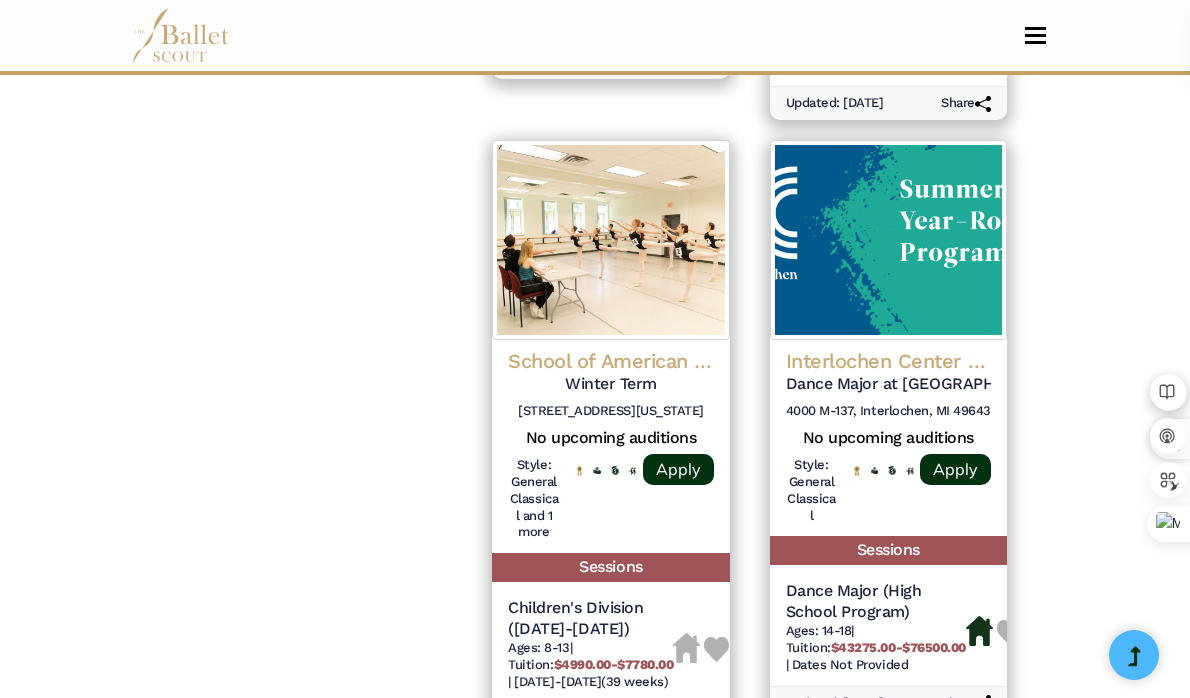 scroll, scrollTop: 2780, scrollLeft: 0, axis: vertical 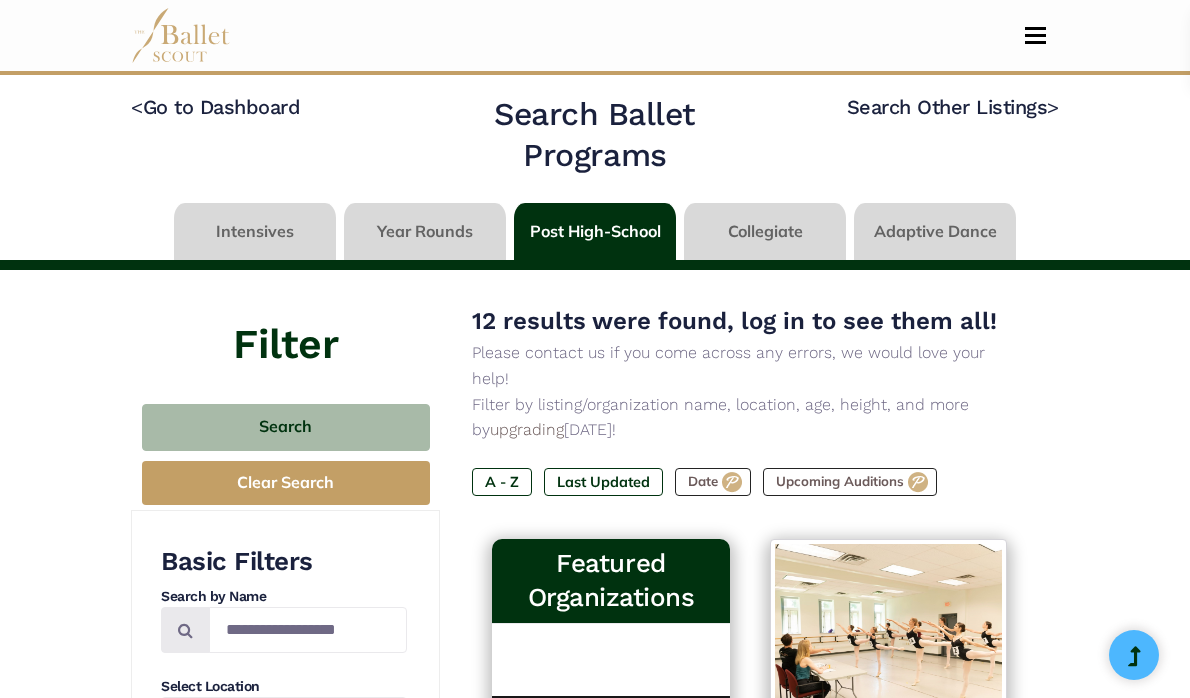 select on "**" 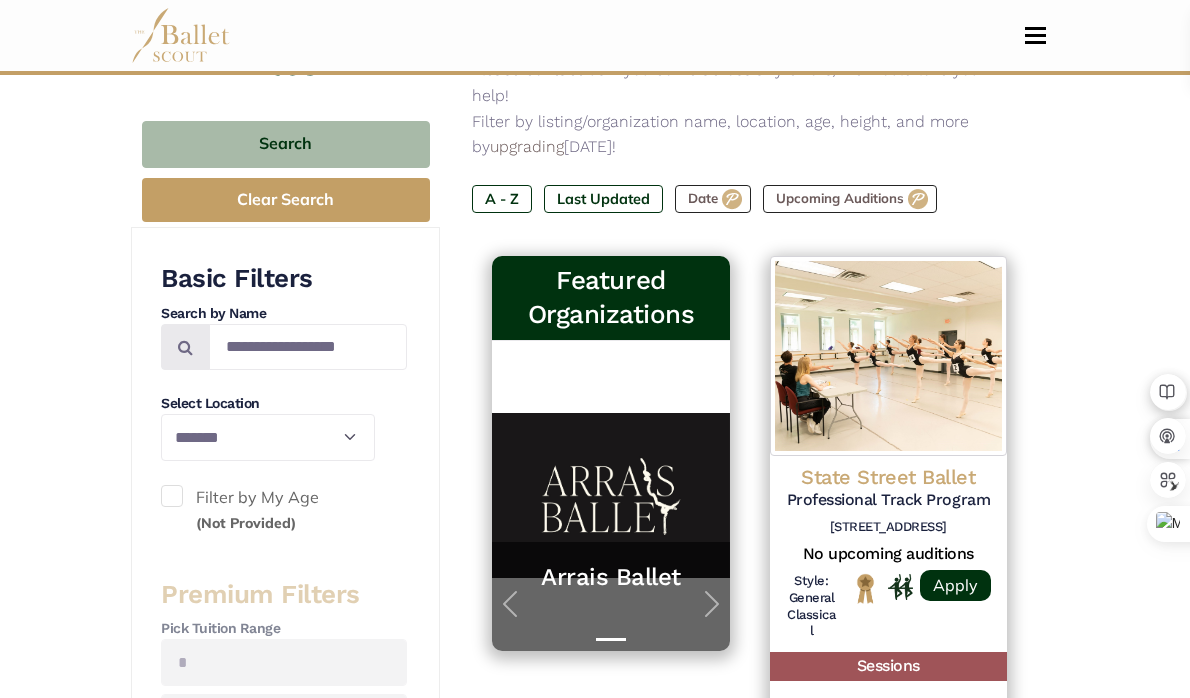 scroll, scrollTop: 288, scrollLeft: 0, axis: vertical 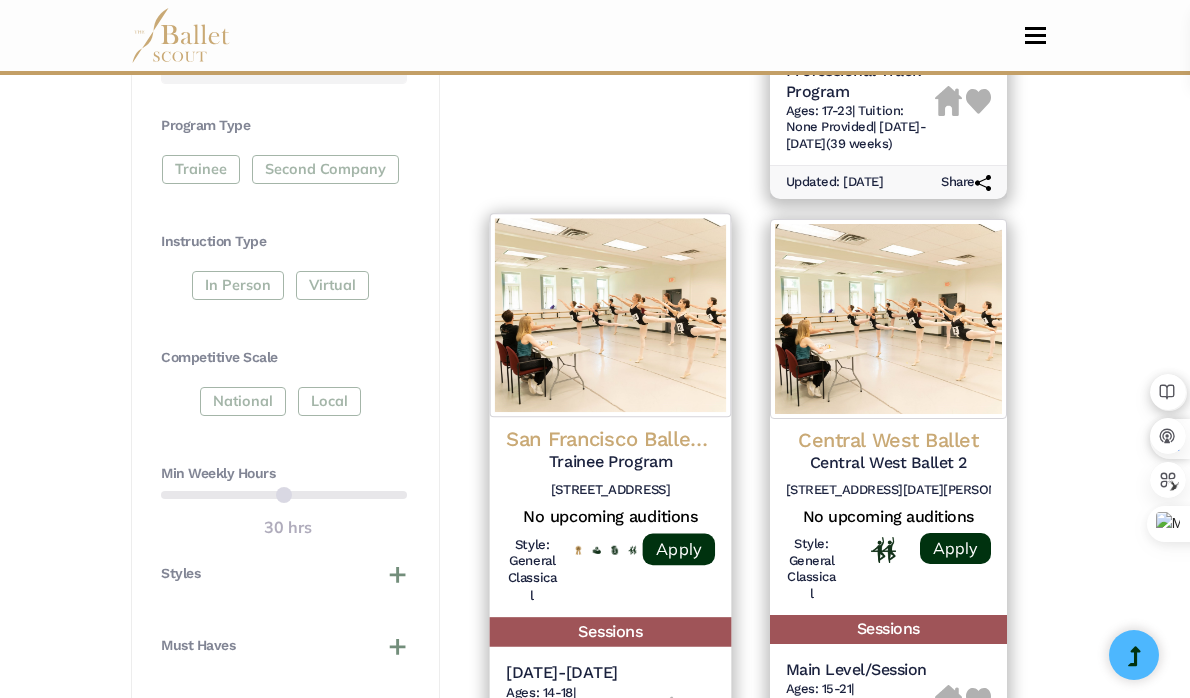 click on "Trainee Program" at bounding box center (888, -157) 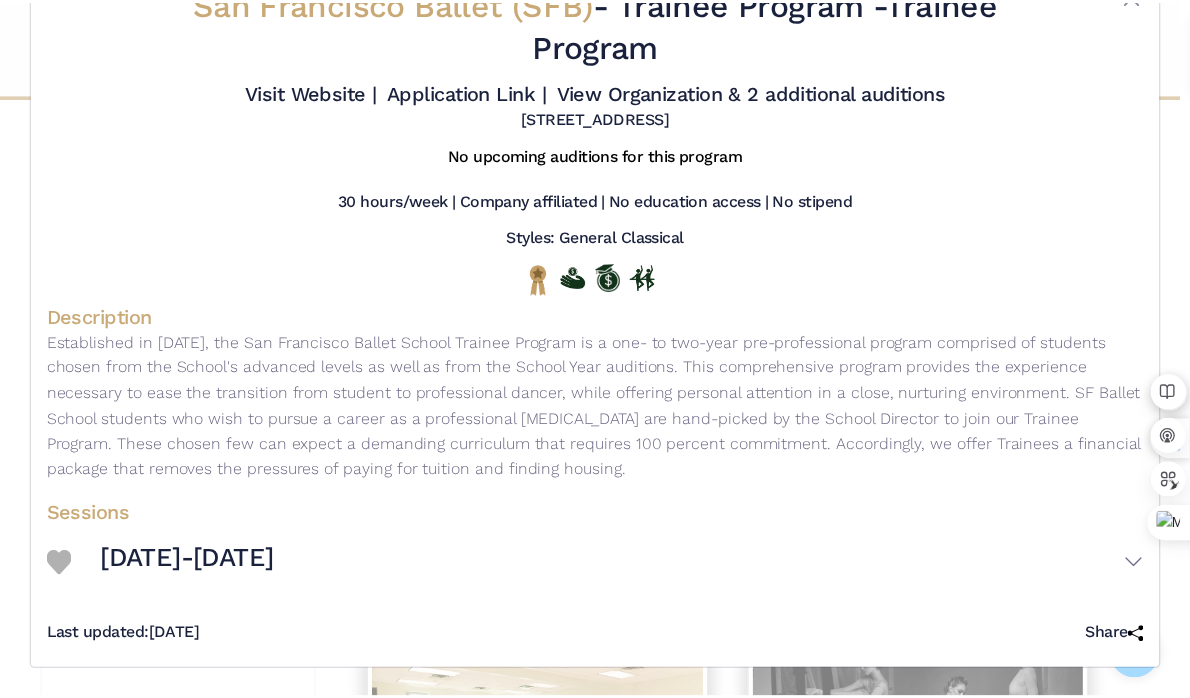 scroll, scrollTop: 0, scrollLeft: 0, axis: both 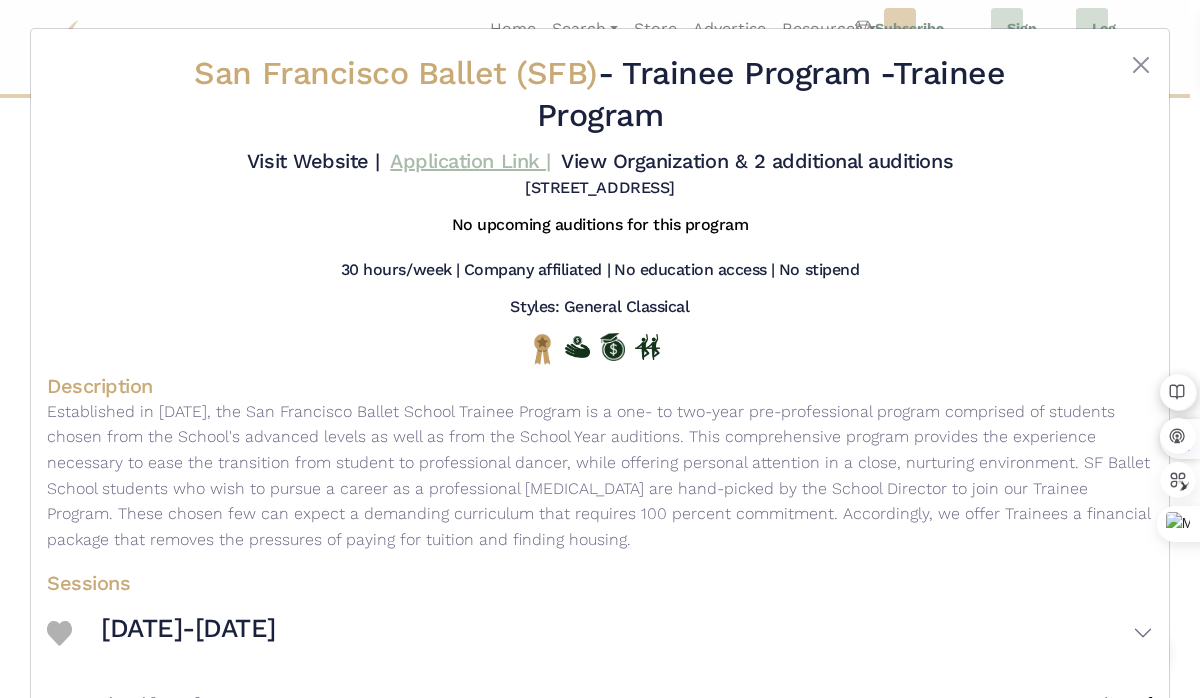 click on "Application Link |" at bounding box center (470, 161) 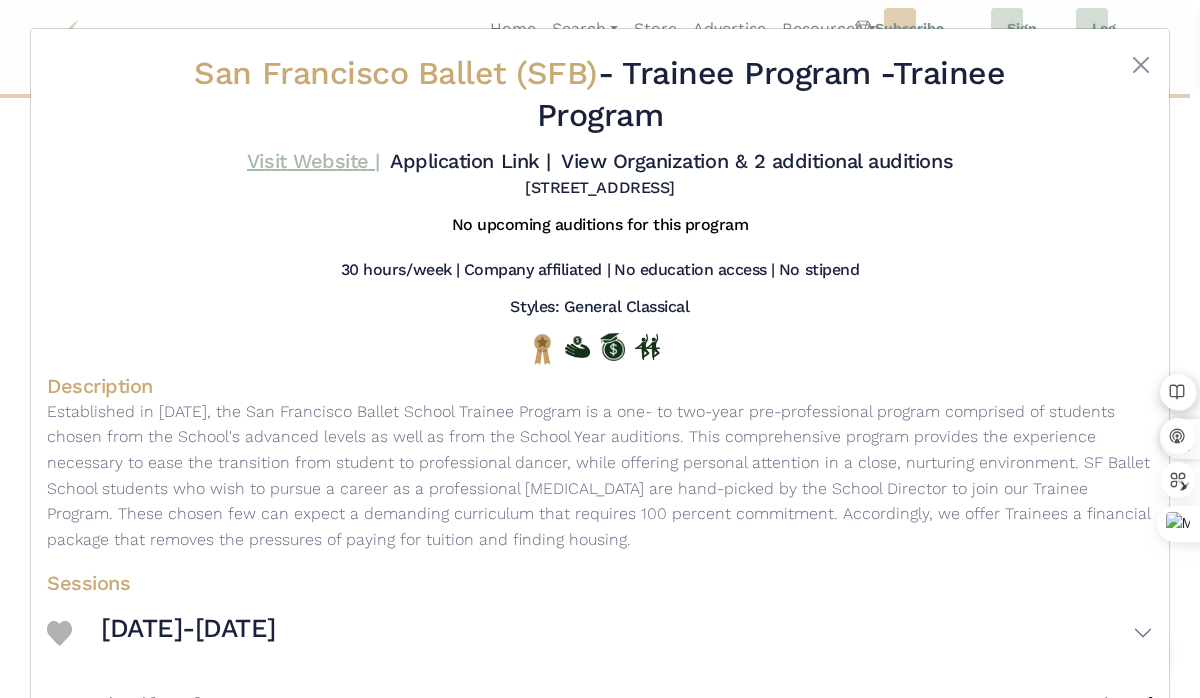 click on "Visit Website |" at bounding box center [313, 161] 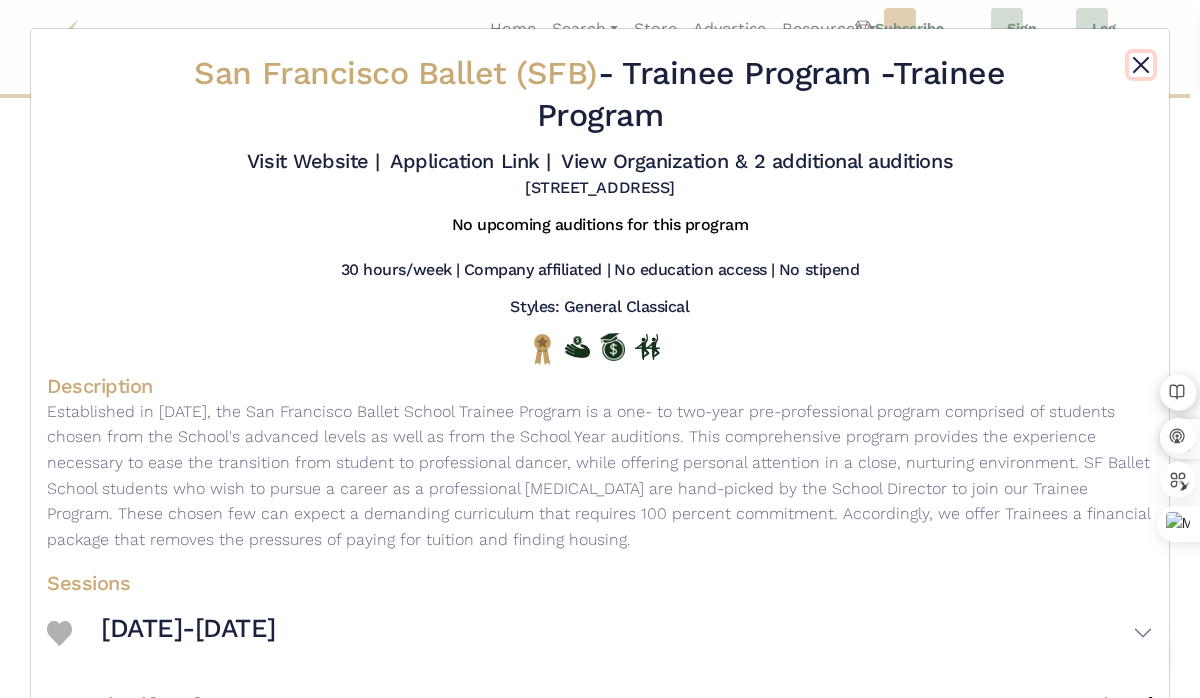click at bounding box center [1141, 65] 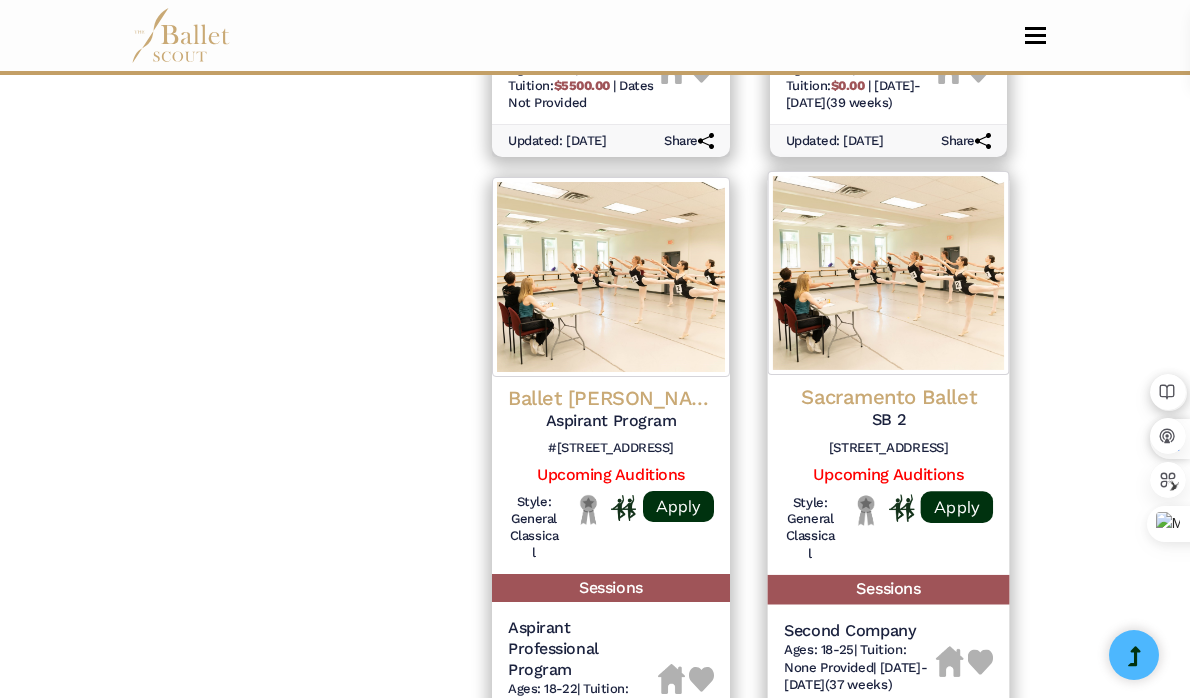 scroll, scrollTop: 2948, scrollLeft: 0, axis: vertical 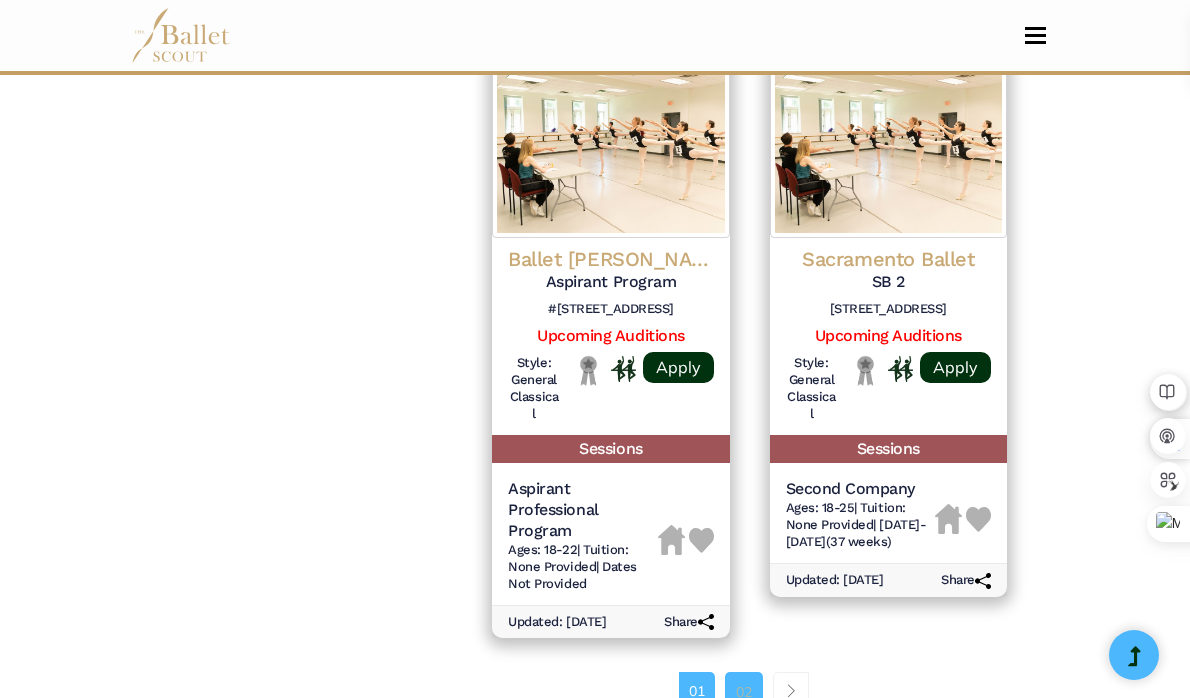 click on "02" at bounding box center [744, 692] 